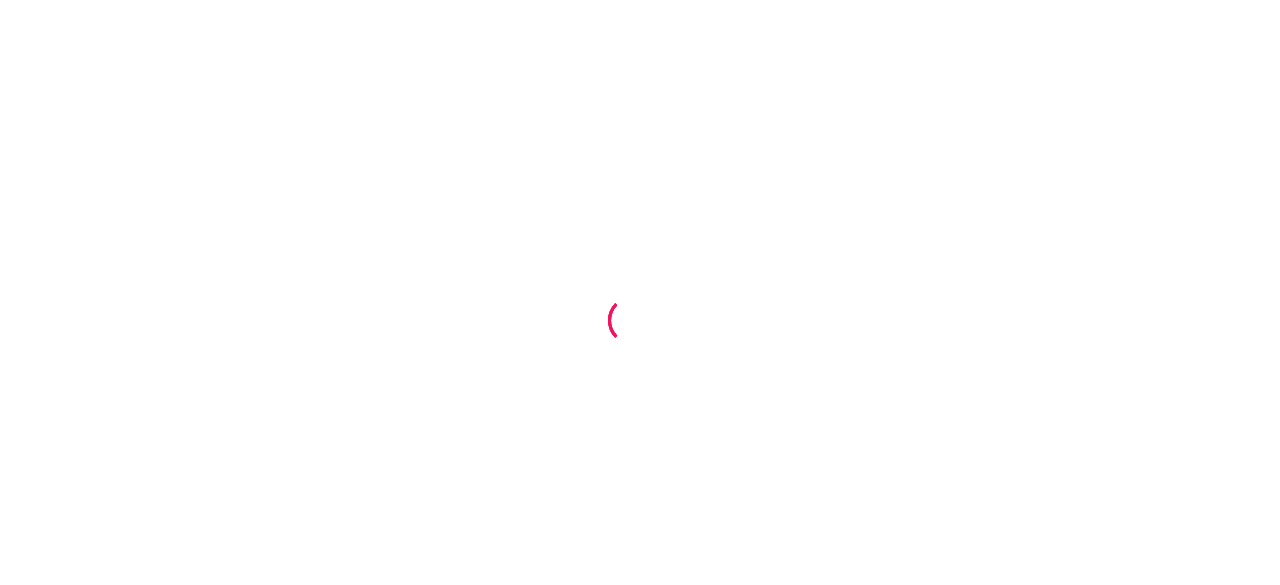 scroll, scrollTop: 0, scrollLeft: 0, axis: both 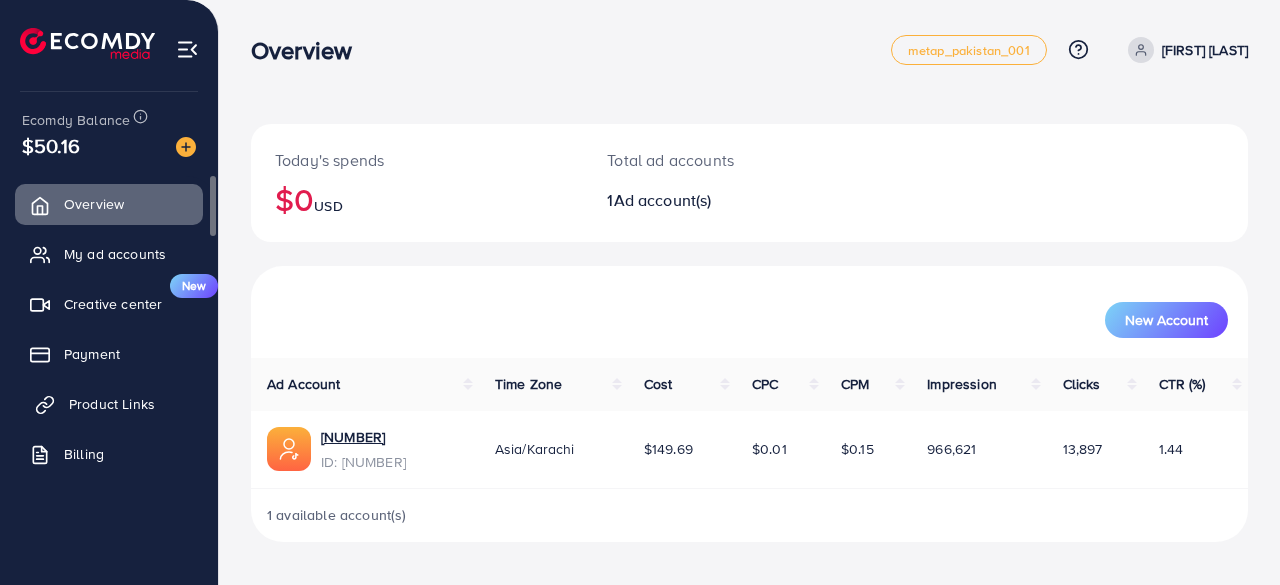 click on "Product Links" at bounding box center [112, 404] 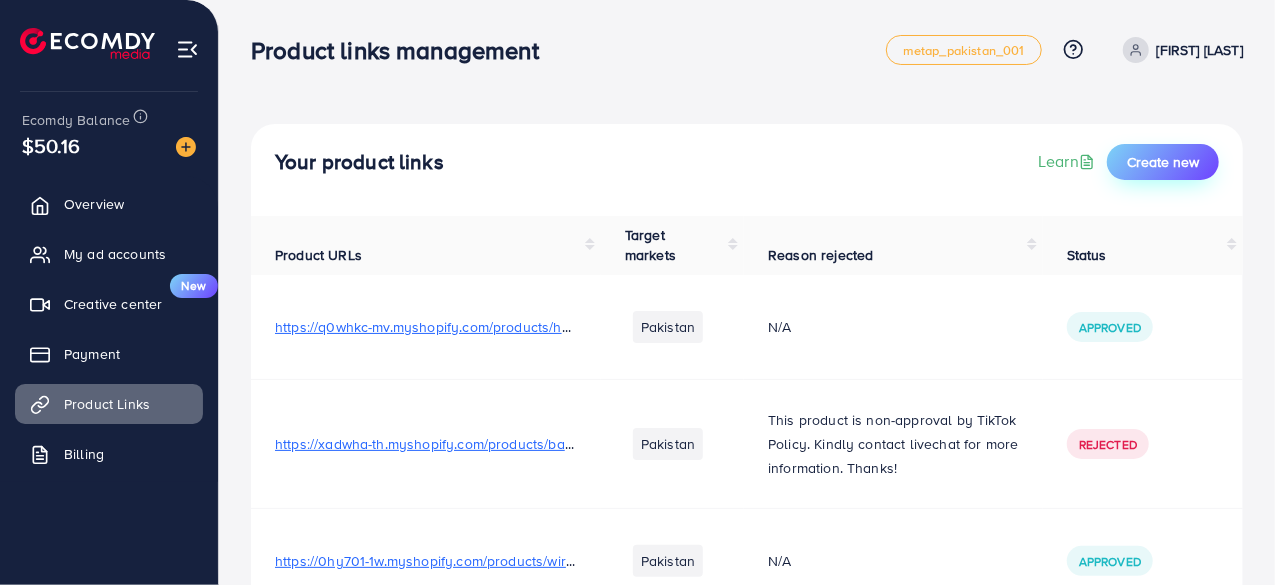 click on "Create new" at bounding box center (1163, 162) 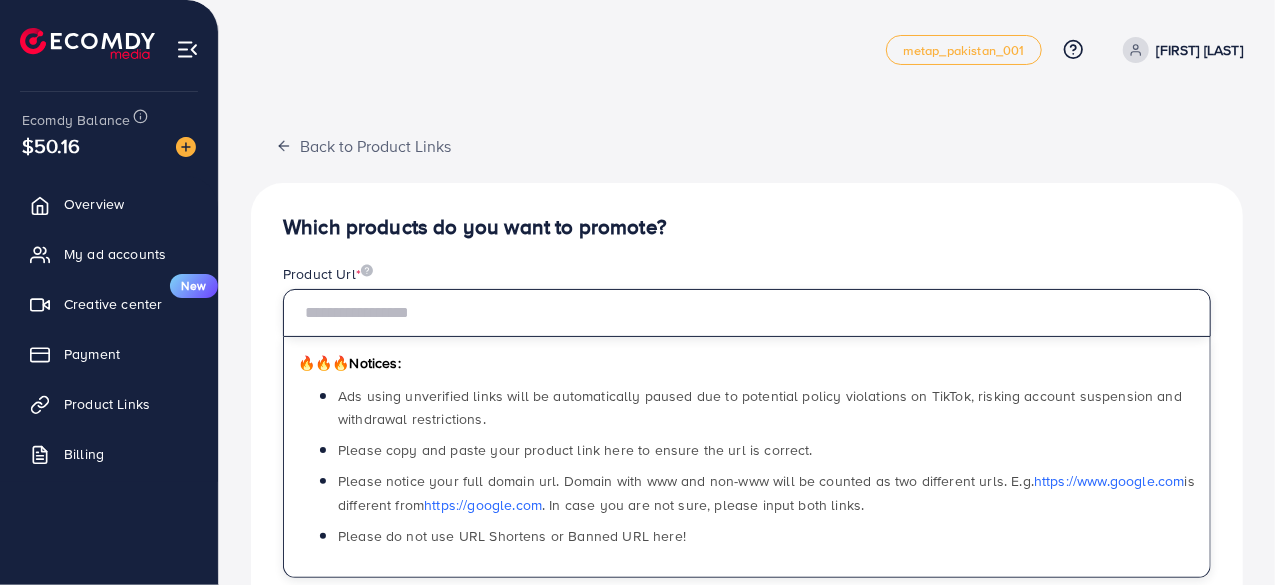 click at bounding box center [747, 313] 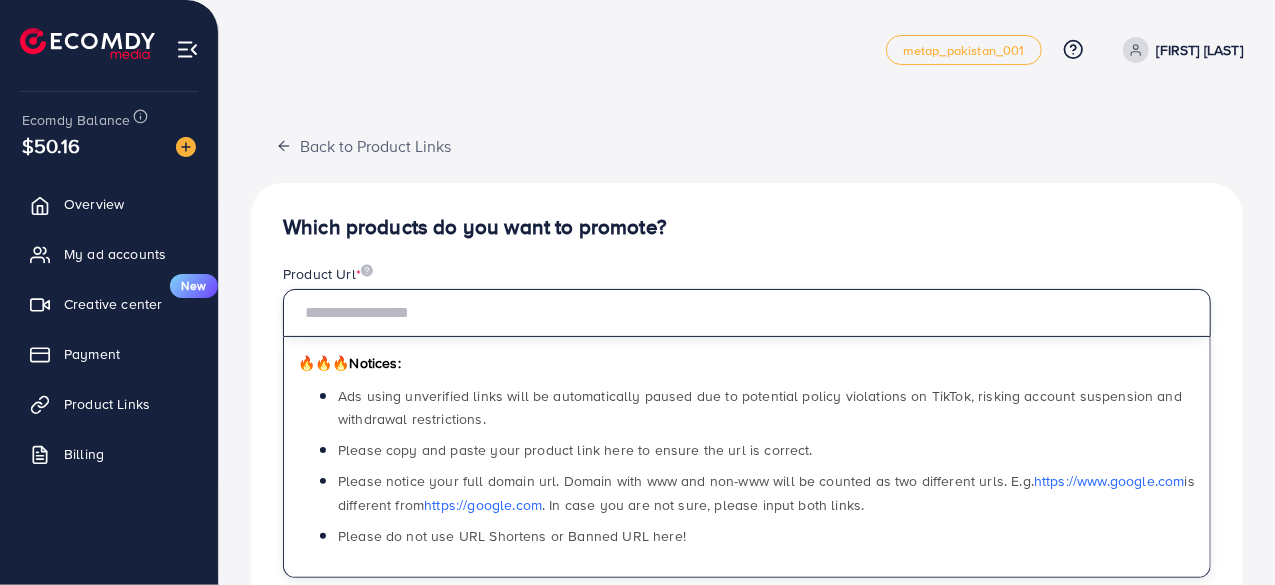 paste on "**********" 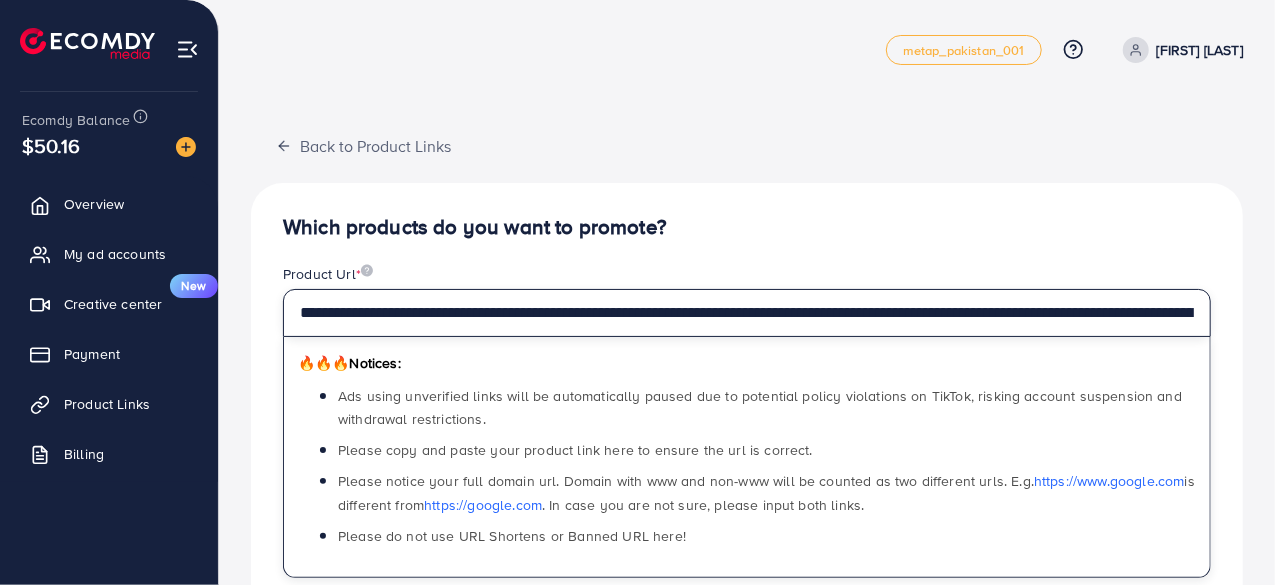 scroll, scrollTop: 0, scrollLeft: 551, axis: horizontal 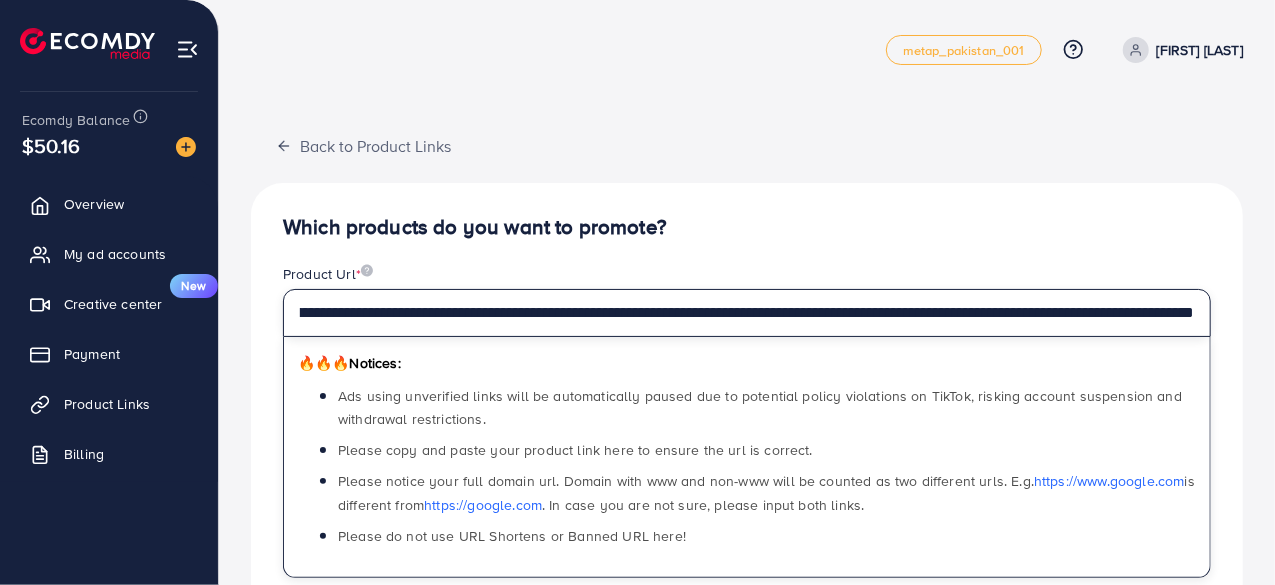 type on "**********" 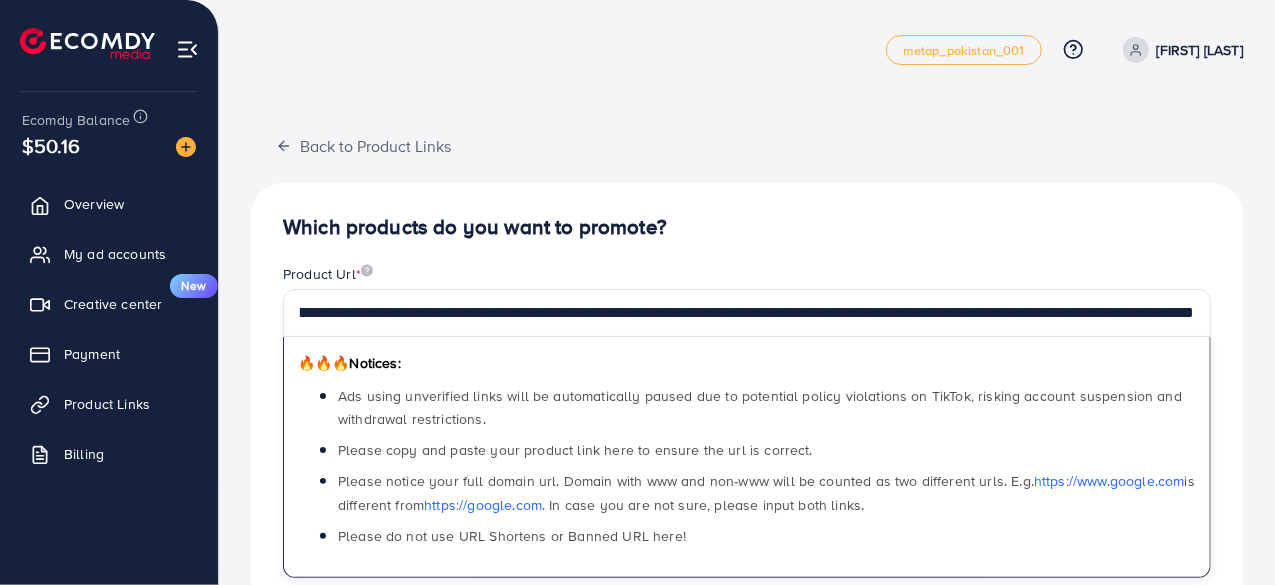 click on "**********" at bounding box center [747, 487] 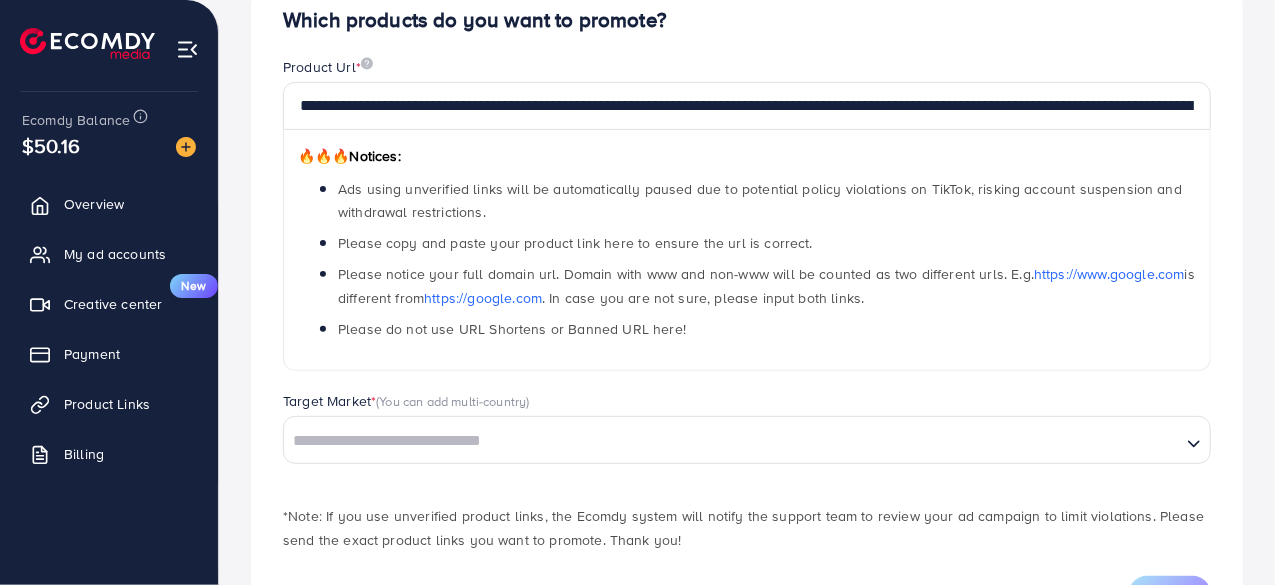 scroll, scrollTop: 233, scrollLeft: 0, axis: vertical 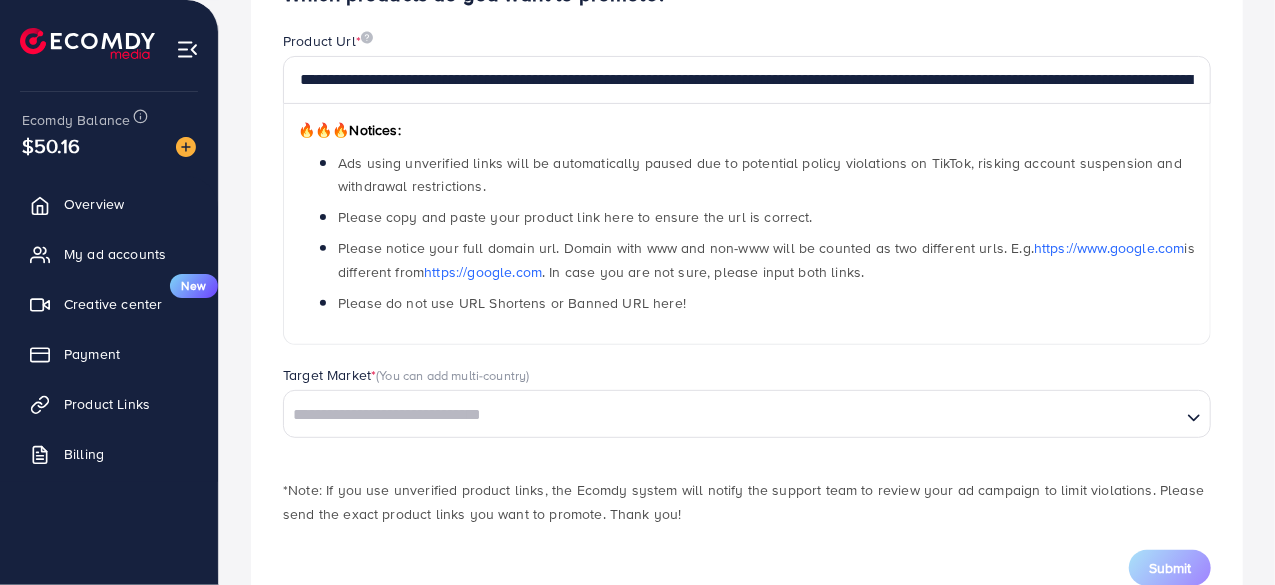 click at bounding box center [732, 415] 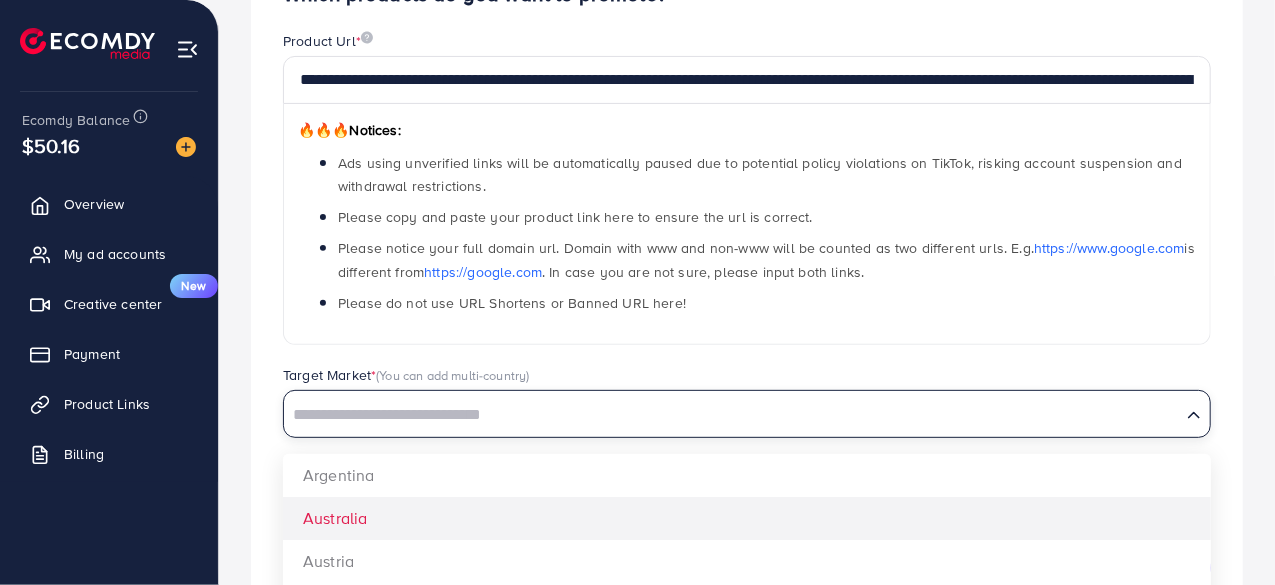 scroll, scrollTop: 449, scrollLeft: 0, axis: vertical 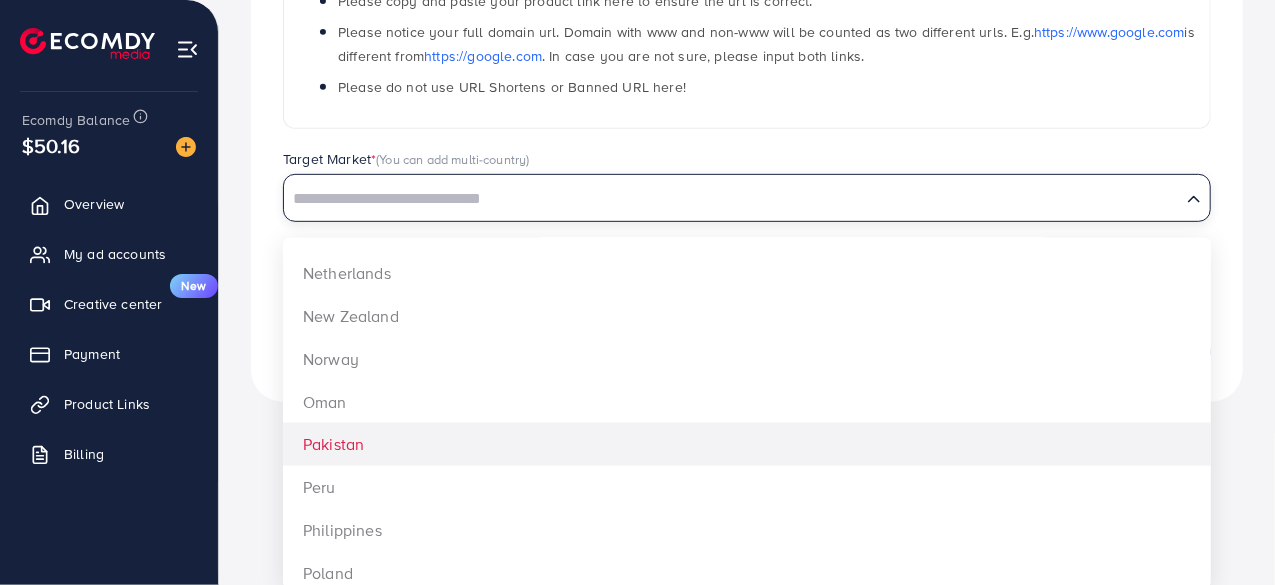 click on "**********" at bounding box center (747, -8) 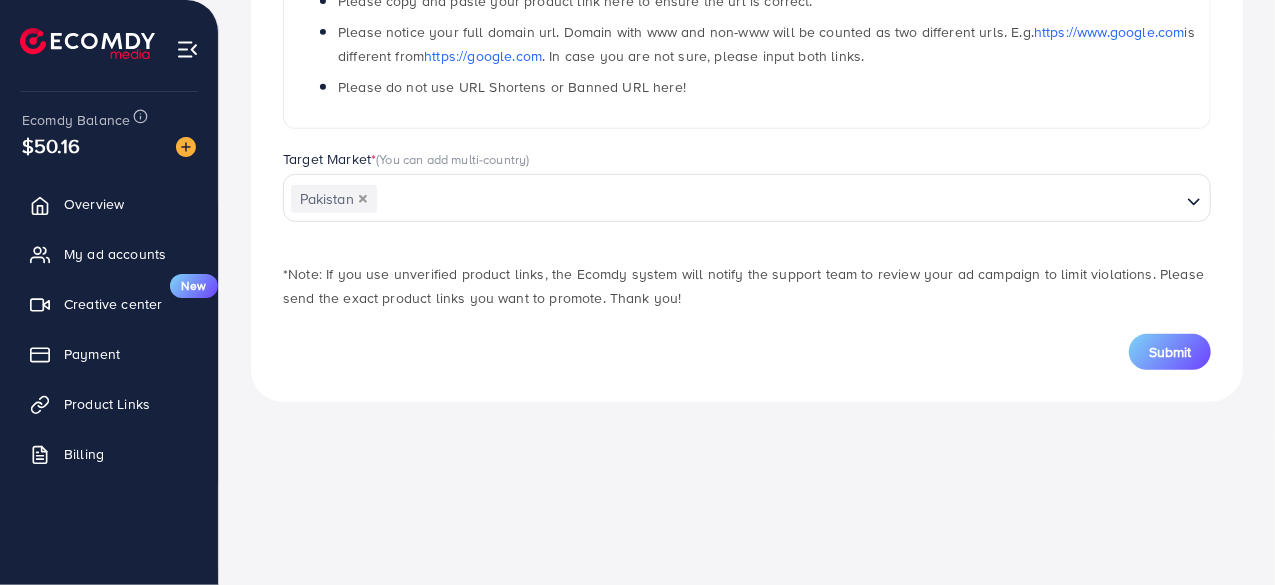 scroll, scrollTop: 0, scrollLeft: 0, axis: both 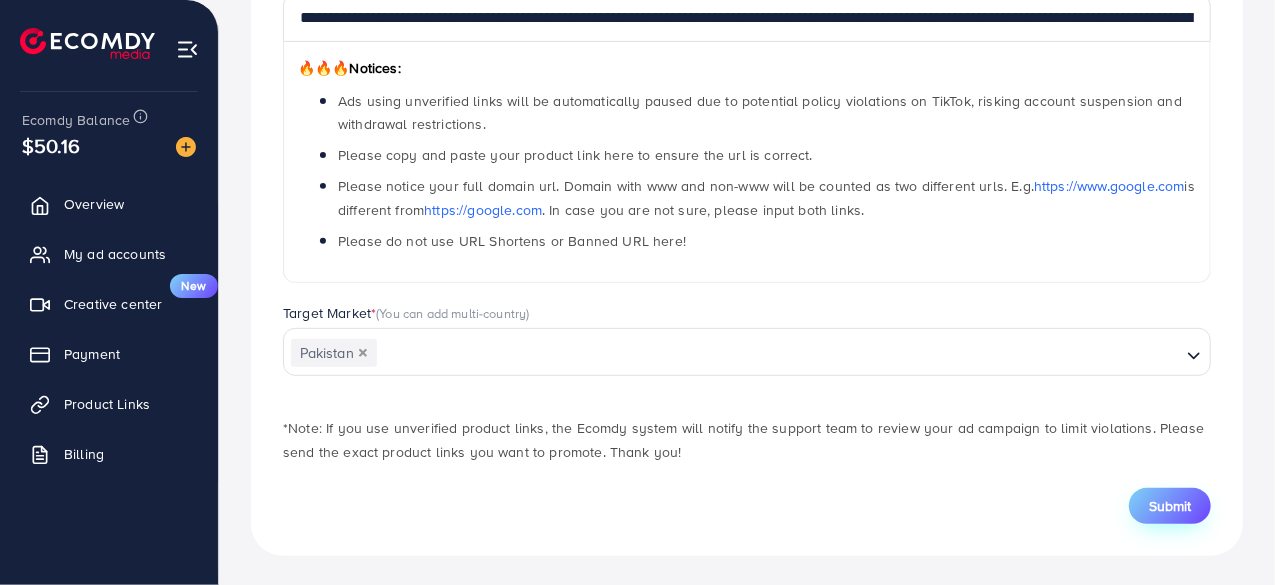 click on "Submit" at bounding box center (1170, 506) 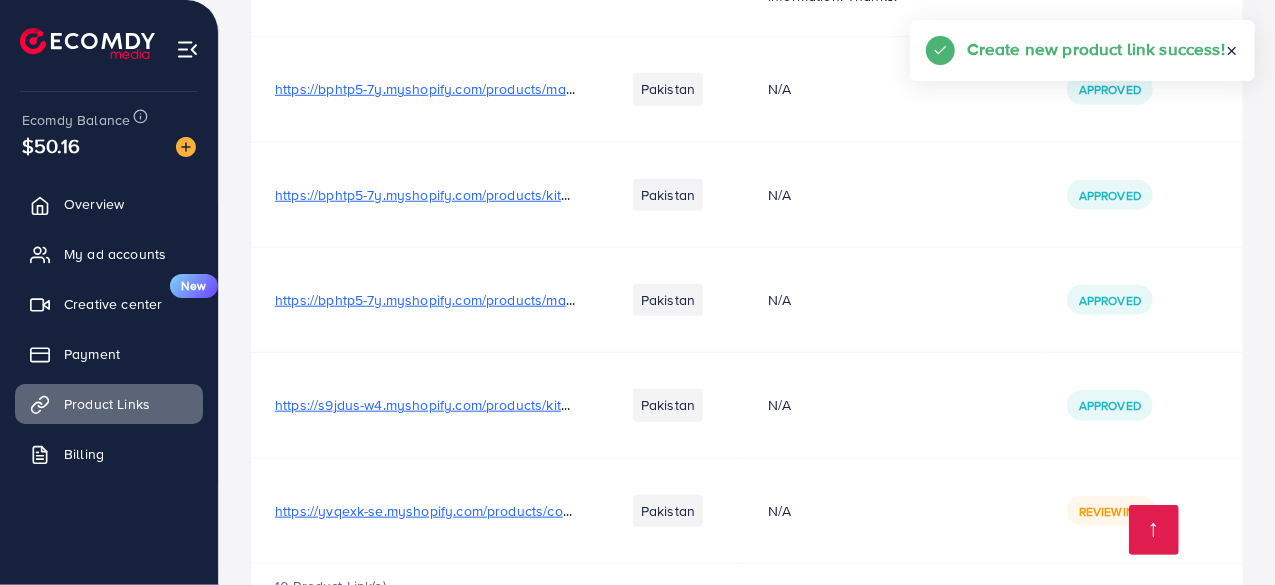 scroll, scrollTop: 856, scrollLeft: 0, axis: vertical 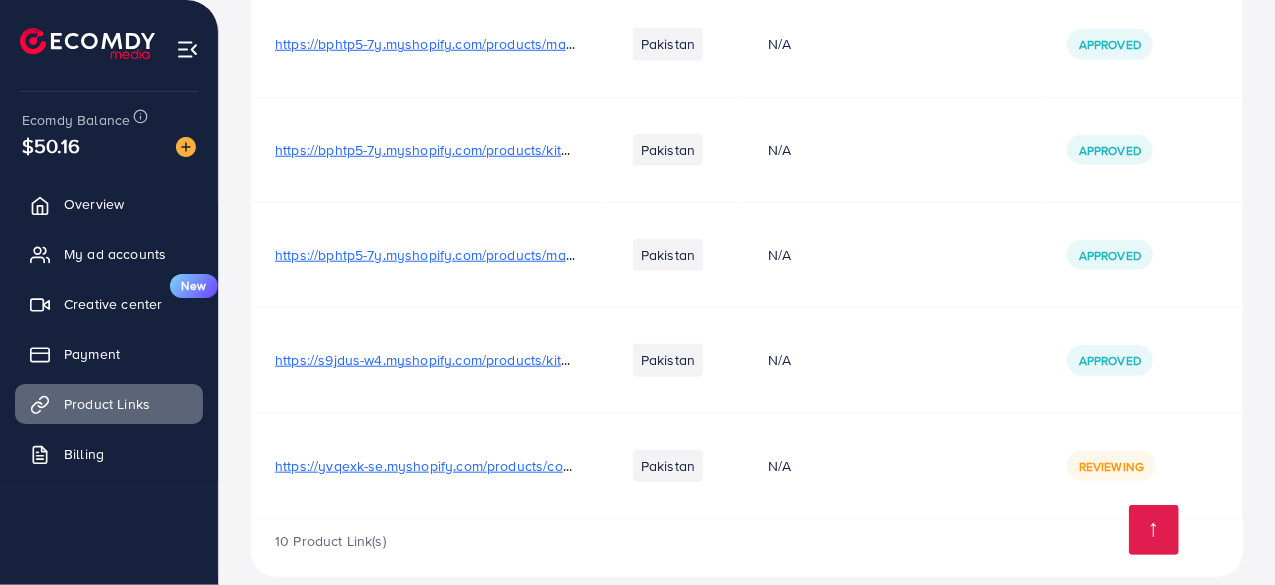 drag, startPoint x: 936, startPoint y: 261, endPoint x: 861, endPoint y: 168, distance: 119.47385 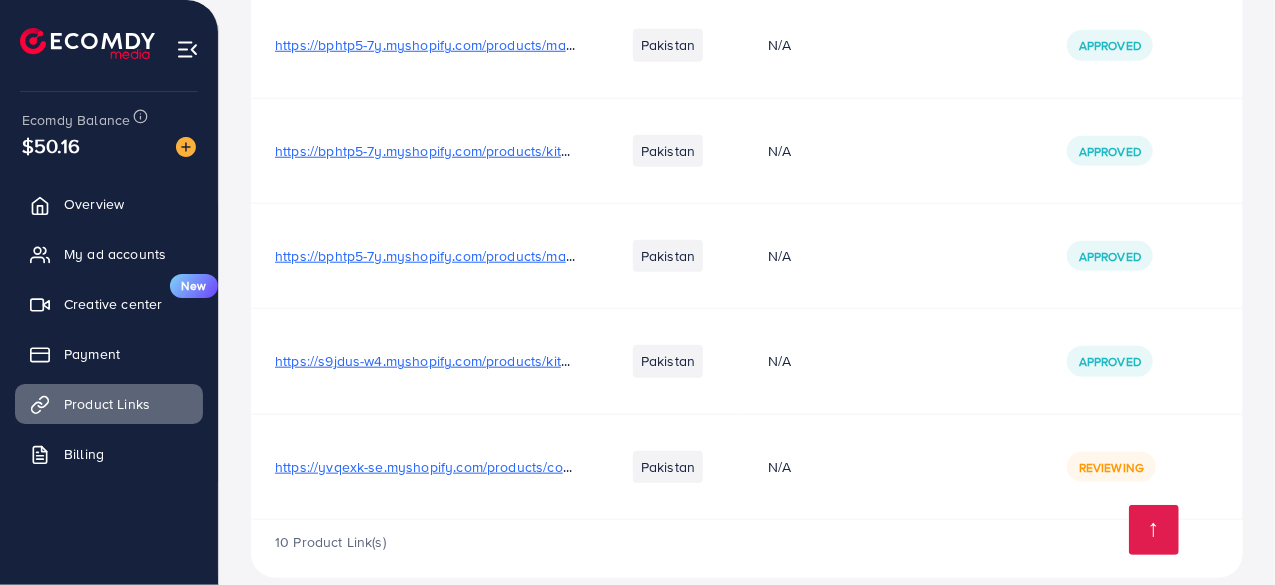 scroll, scrollTop: 856, scrollLeft: 0, axis: vertical 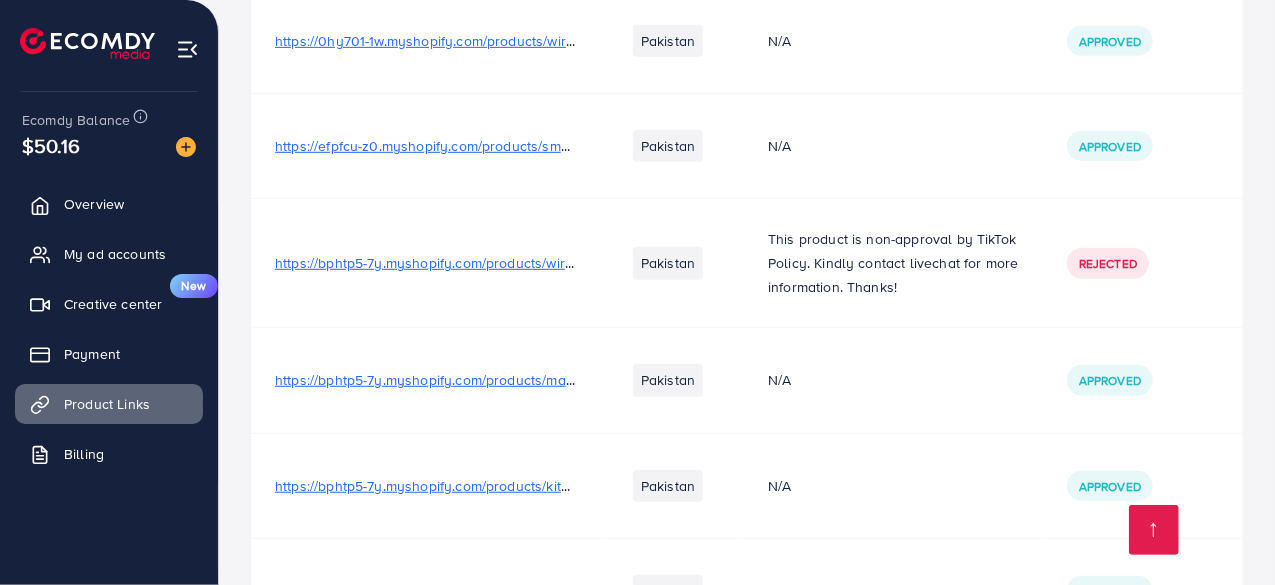 click on "https://efpfcu-z0.myshopify.com/products/smart-wireless-vacuum-cleaner?utm_source=copyToPasteBoard&utm_medium=product-links&utm_content=web" at bounding box center (426, 146) 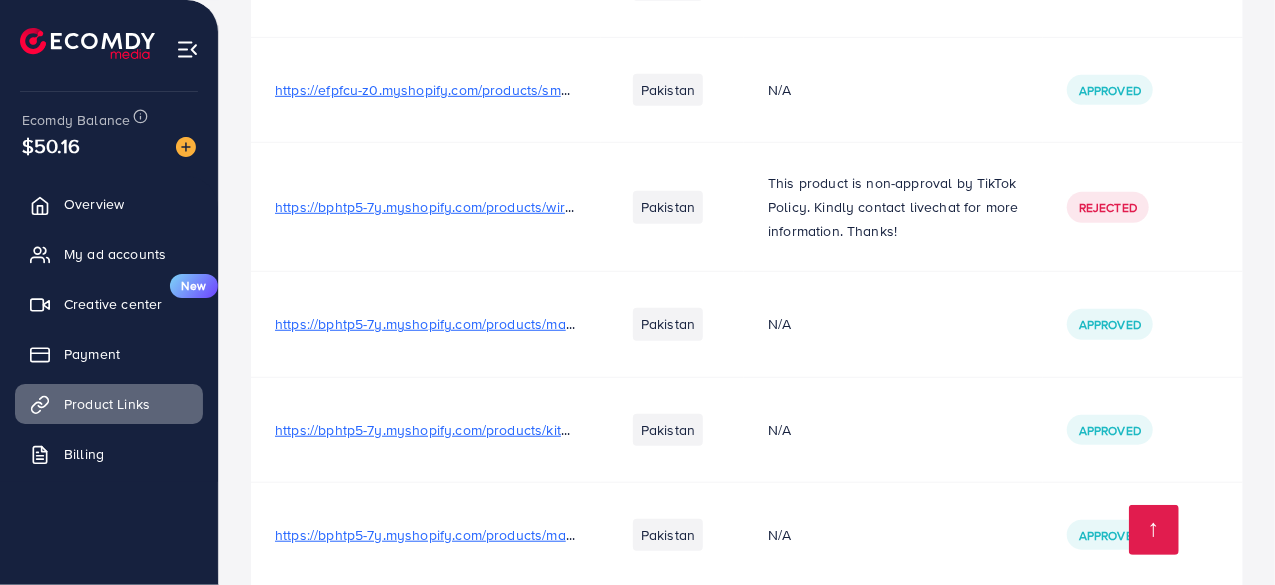scroll, scrollTop: 856, scrollLeft: 0, axis: vertical 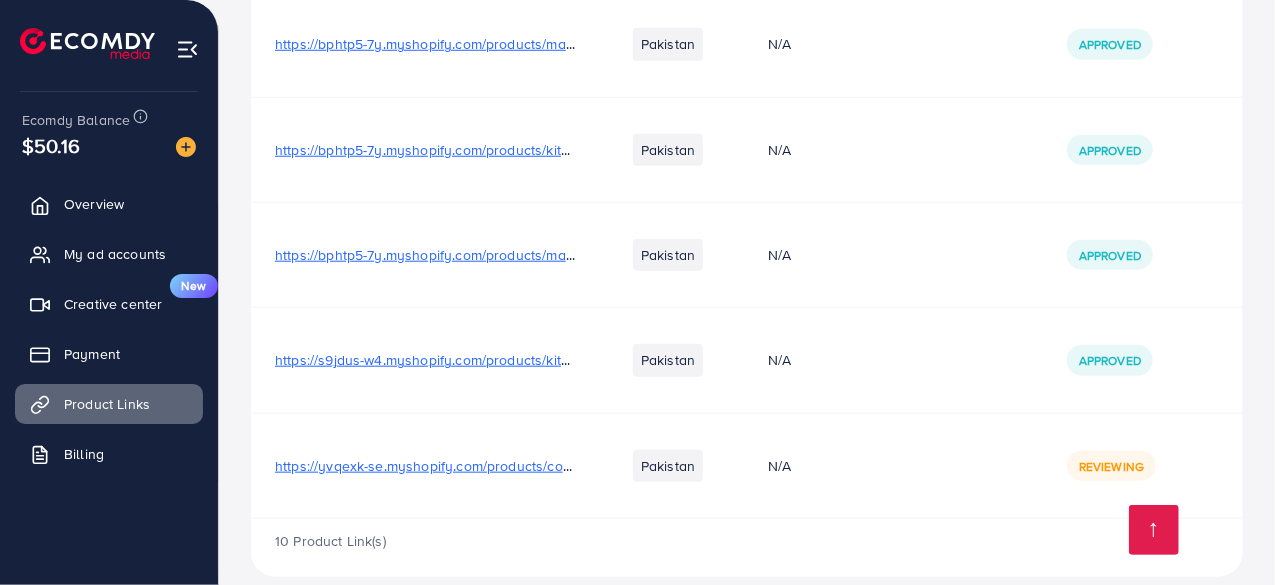 click on "10 Product Link(s)" at bounding box center [747, 548] 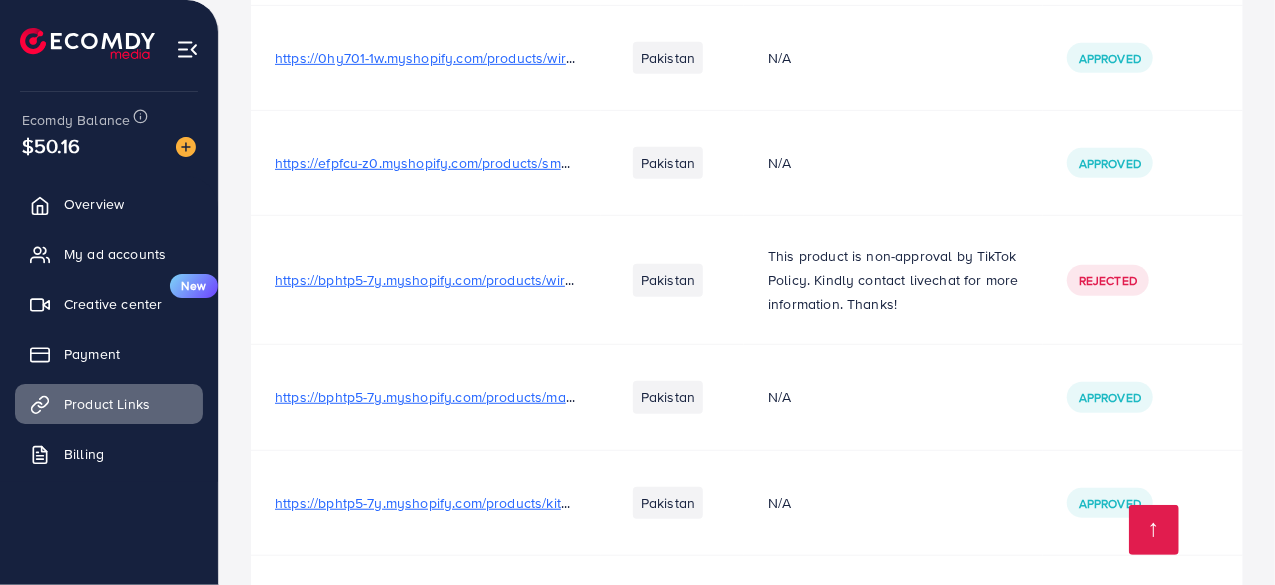 scroll, scrollTop: 856, scrollLeft: 0, axis: vertical 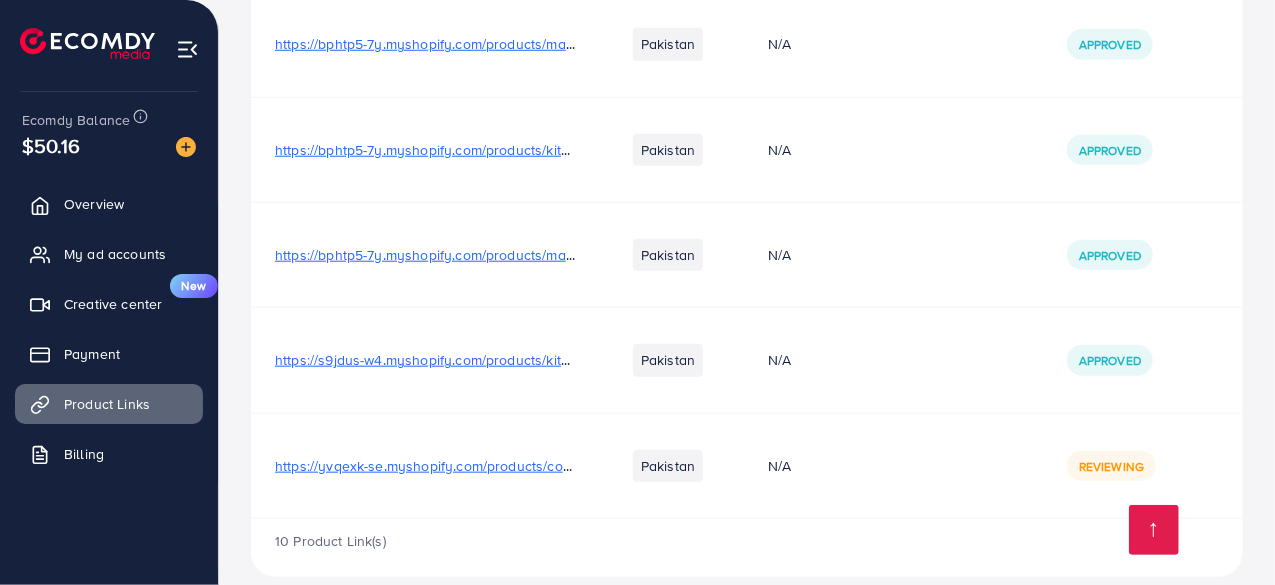 click on "10 Product Link(s)" at bounding box center (747, 548) 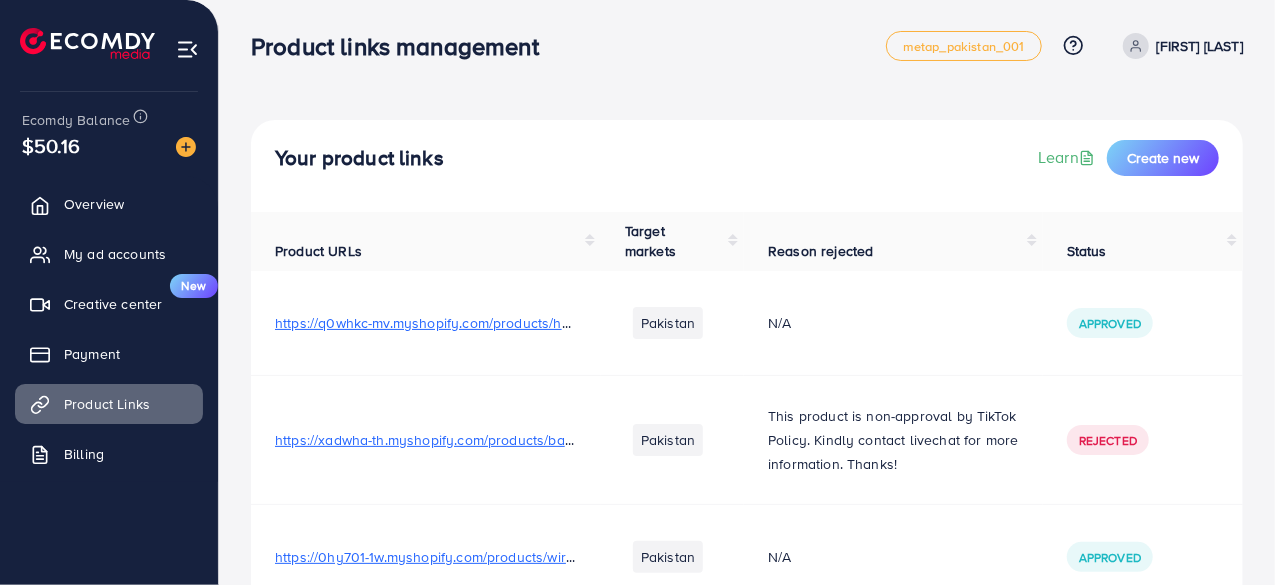 scroll, scrollTop: 0, scrollLeft: 0, axis: both 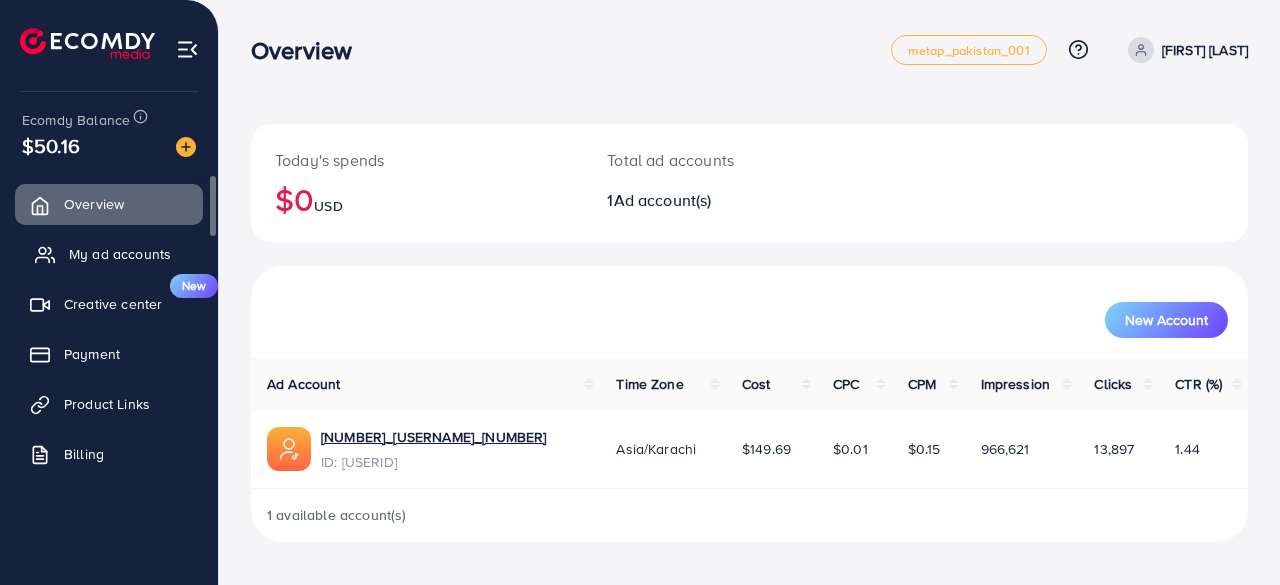 click on "My ad accounts" at bounding box center [120, 254] 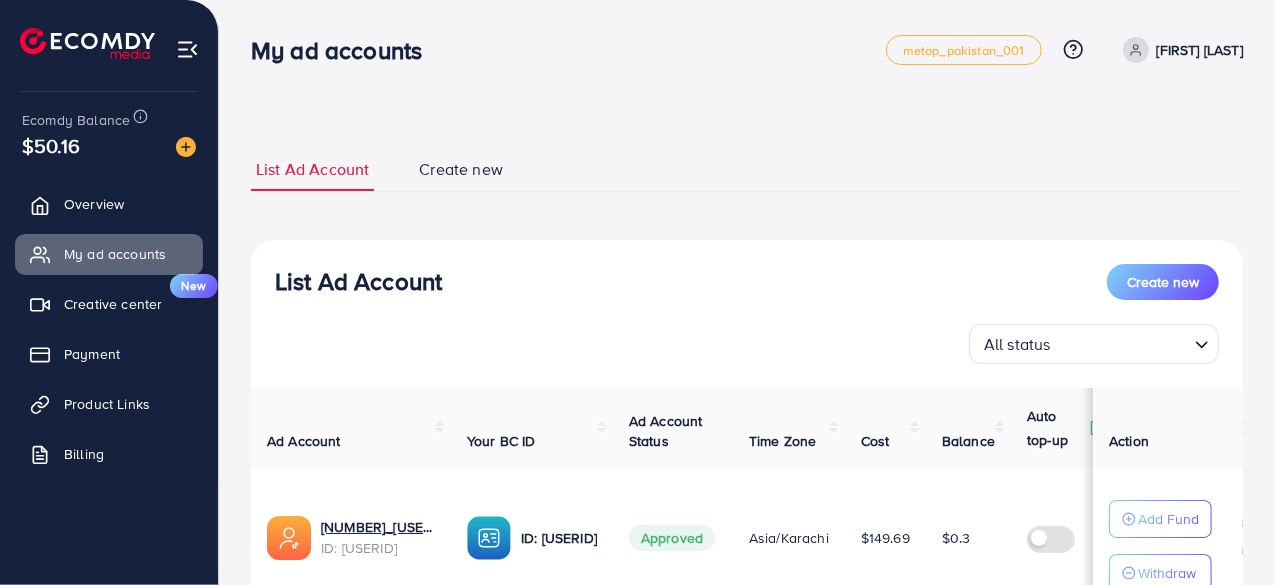 scroll, scrollTop: 170, scrollLeft: 0, axis: vertical 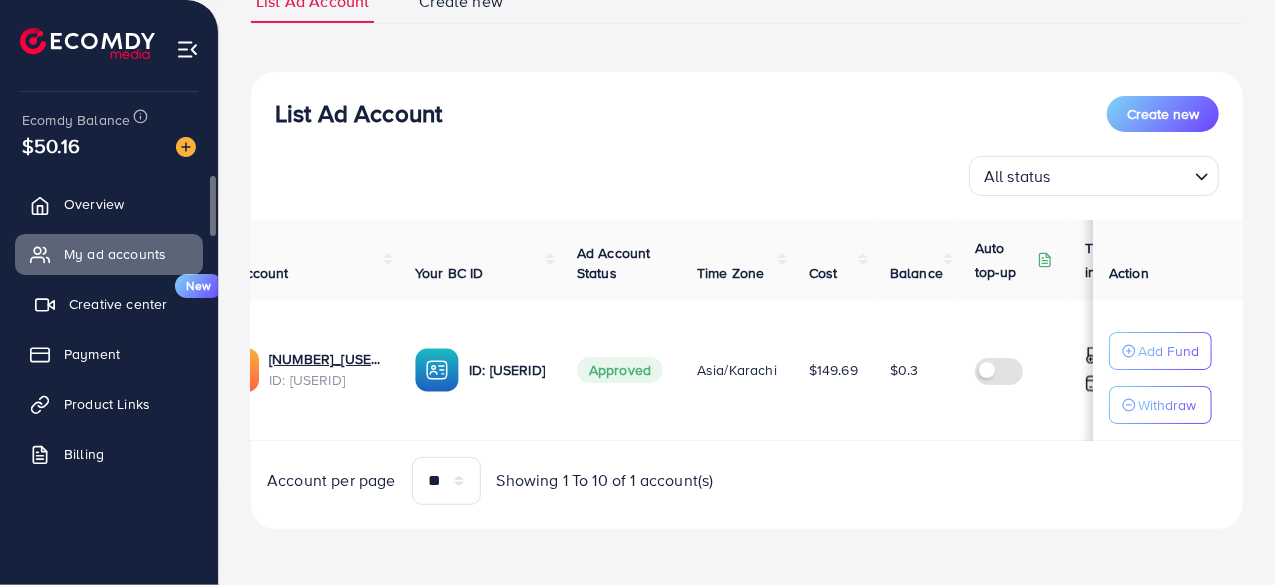 click on "Creative center" at bounding box center (118, 304) 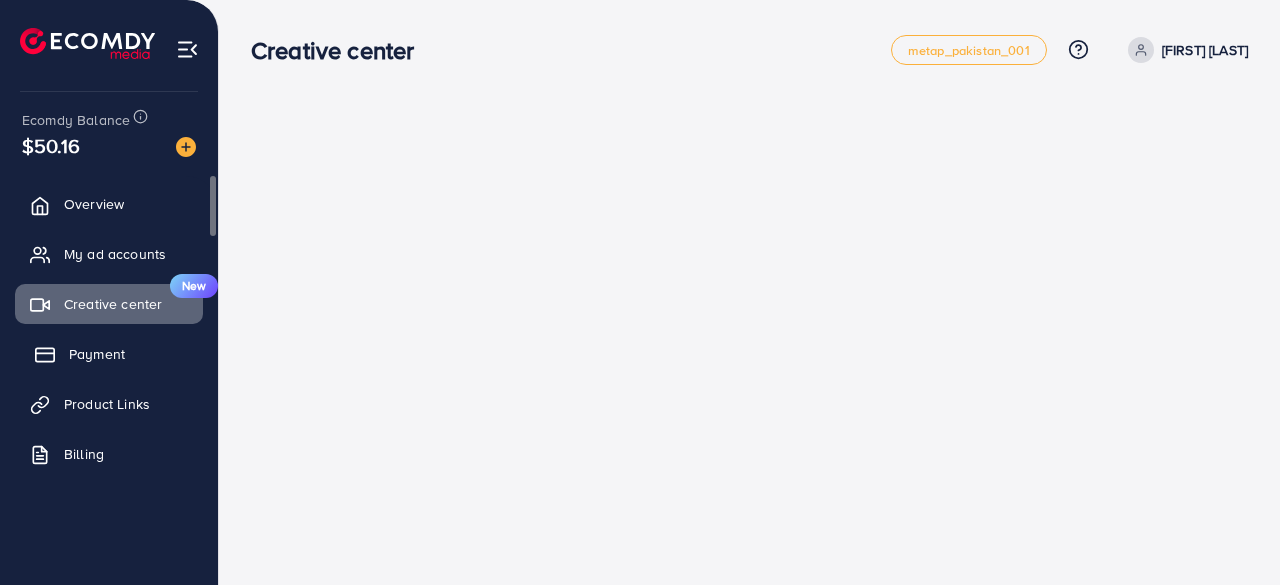 click on "Payment" at bounding box center [97, 354] 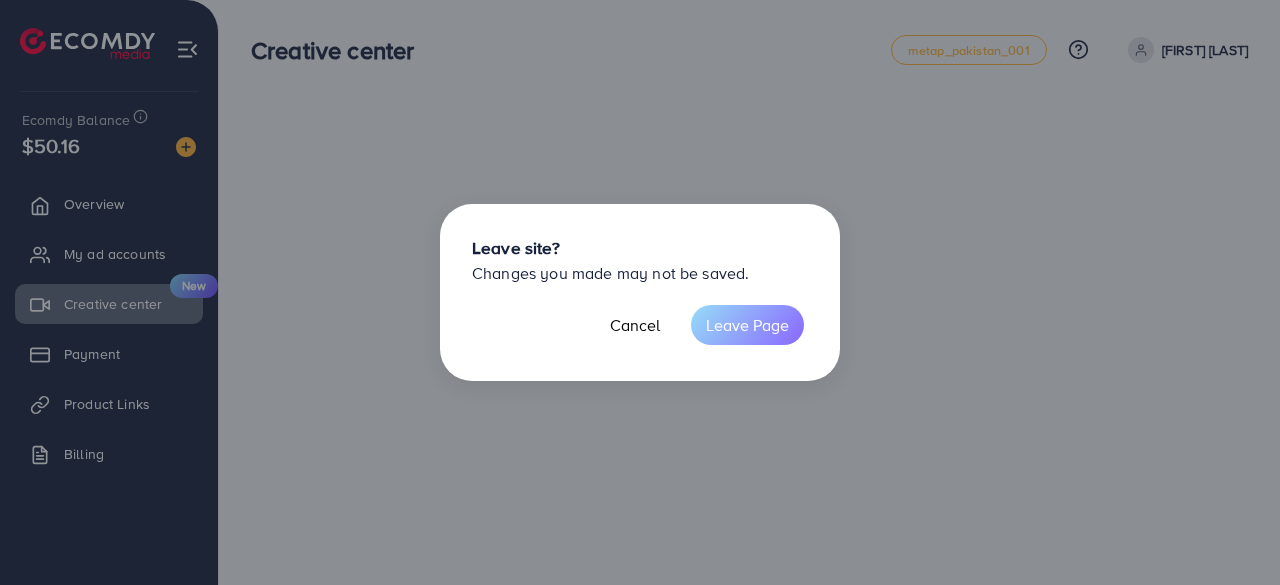 click on "Leave Page" at bounding box center (747, 325) 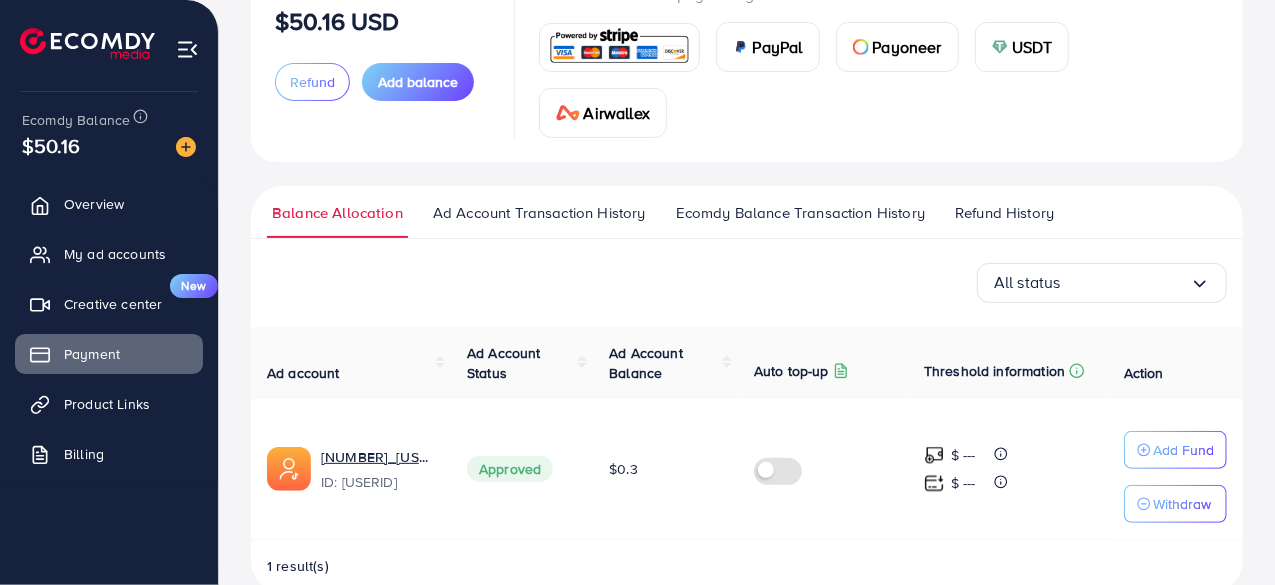 scroll, scrollTop: 202, scrollLeft: 0, axis: vertical 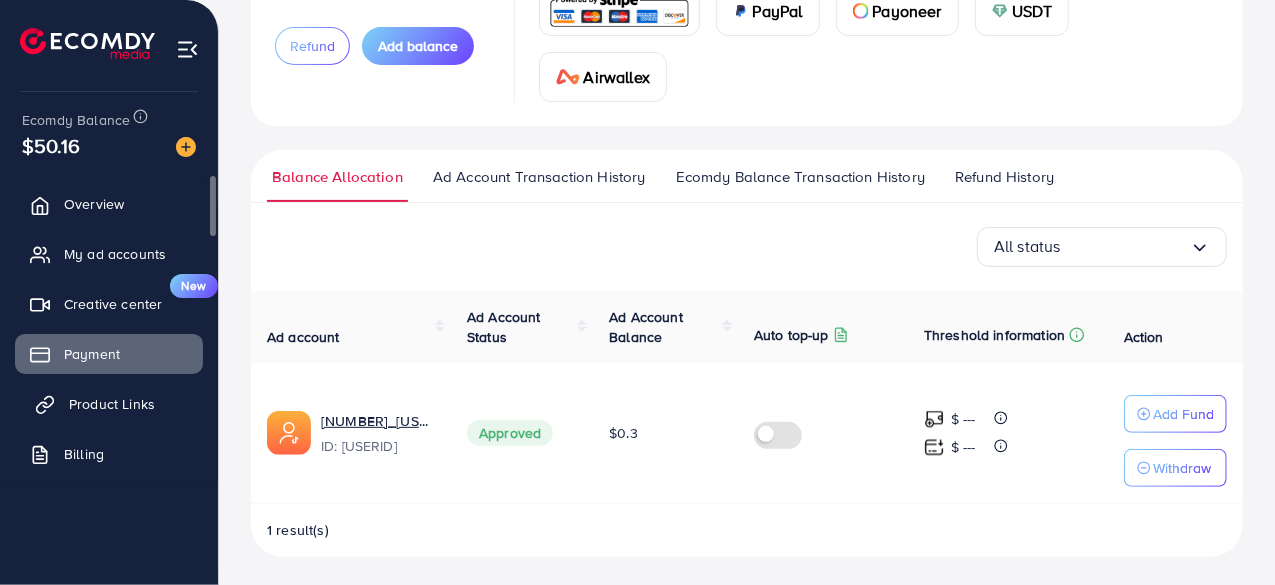 click on "Product Links" at bounding box center (112, 404) 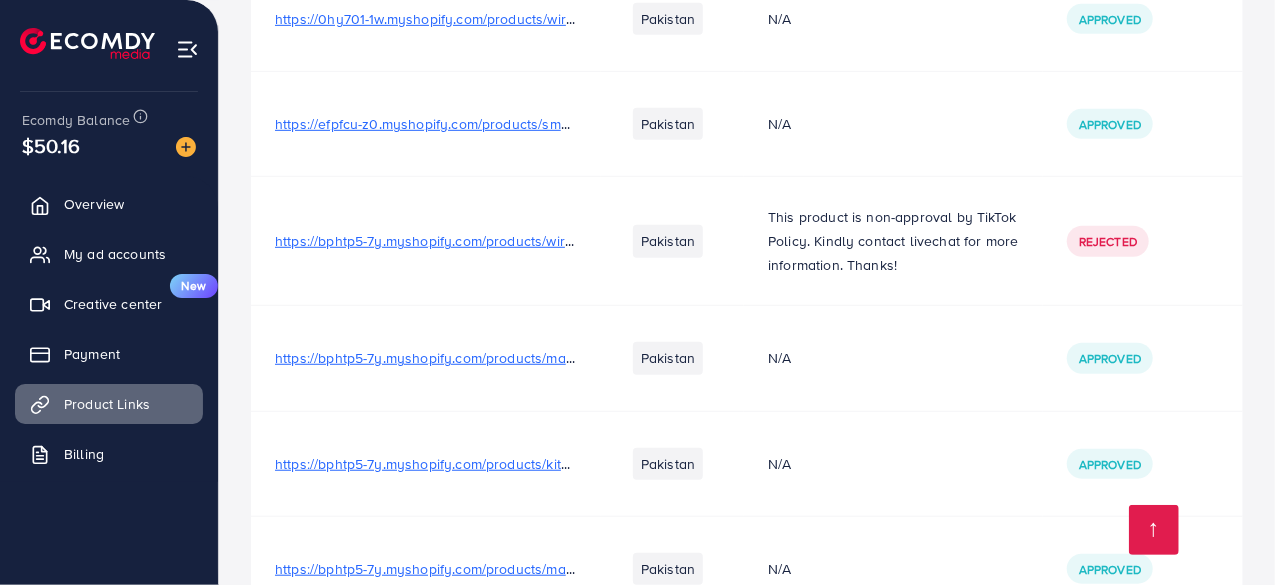 scroll, scrollTop: 856, scrollLeft: 0, axis: vertical 